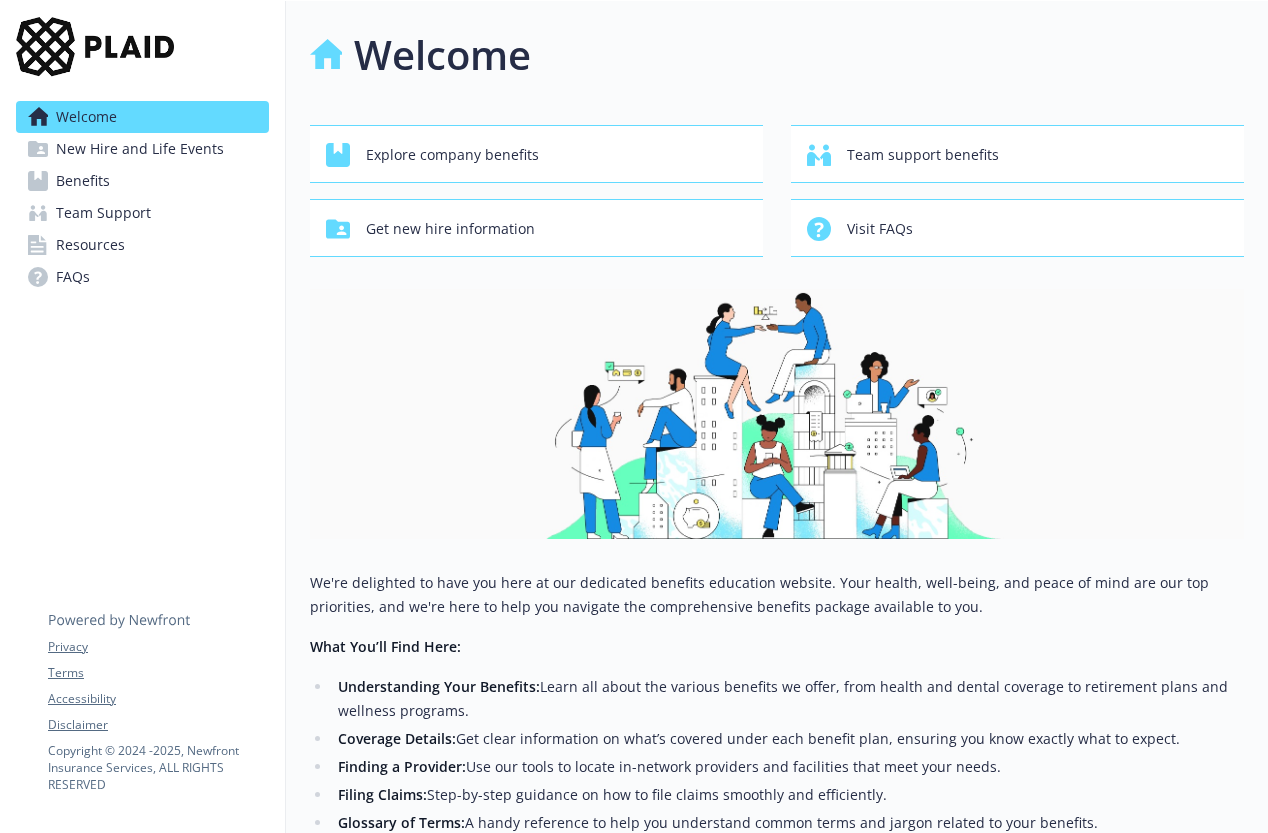 scroll, scrollTop: 0, scrollLeft: 0, axis: both 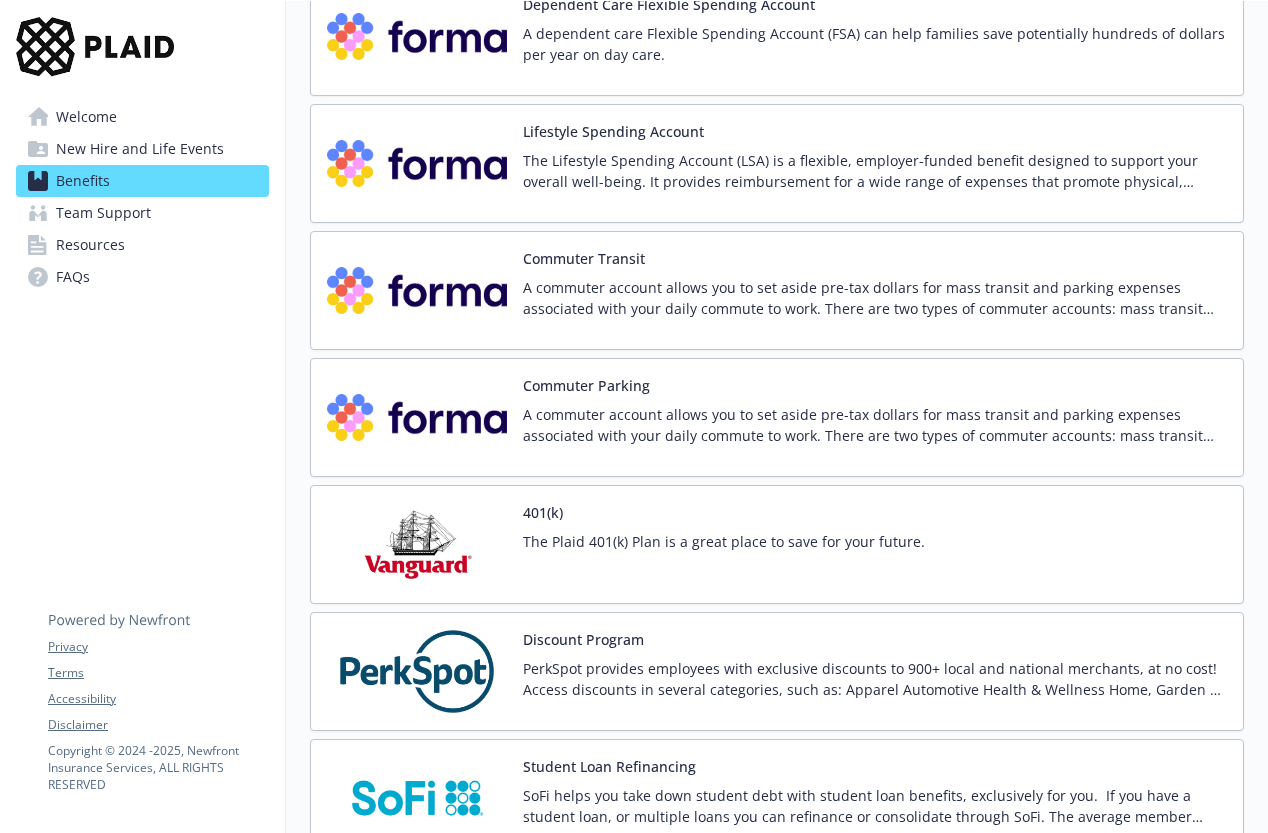 click on "401(k) The Plaid 401(k) Plan is a great place to save for your future." at bounding box center [724, 544] 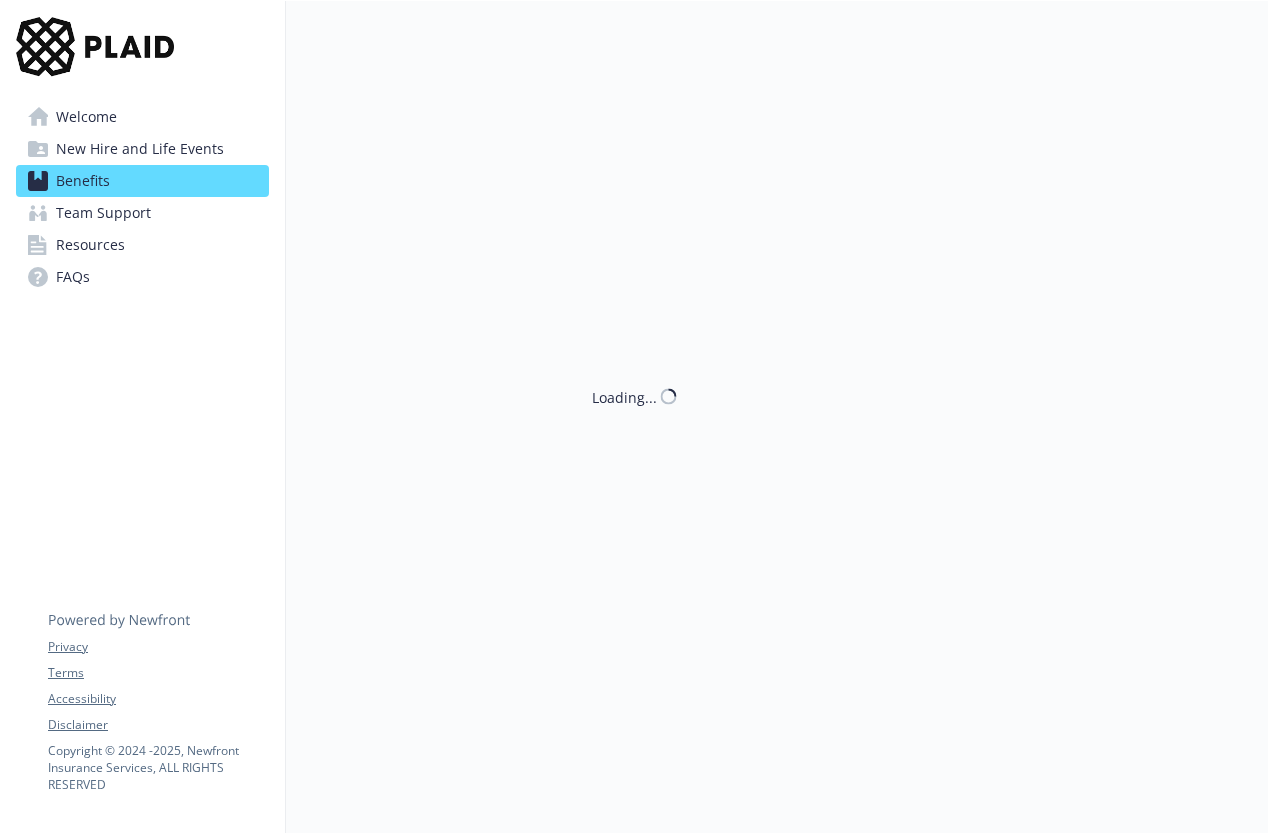scroll, scrollTop: 2776, scrollLeft: 0, axis: vertical 